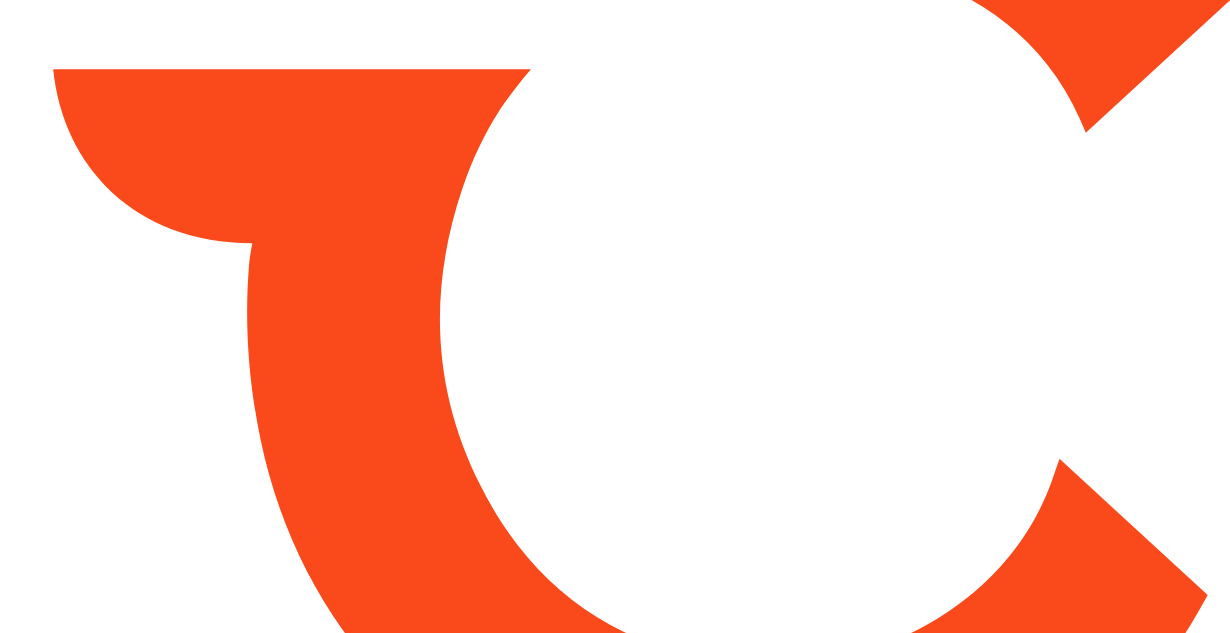 scroll, scrollTop: 0, scrollLeft: 0, axis: both 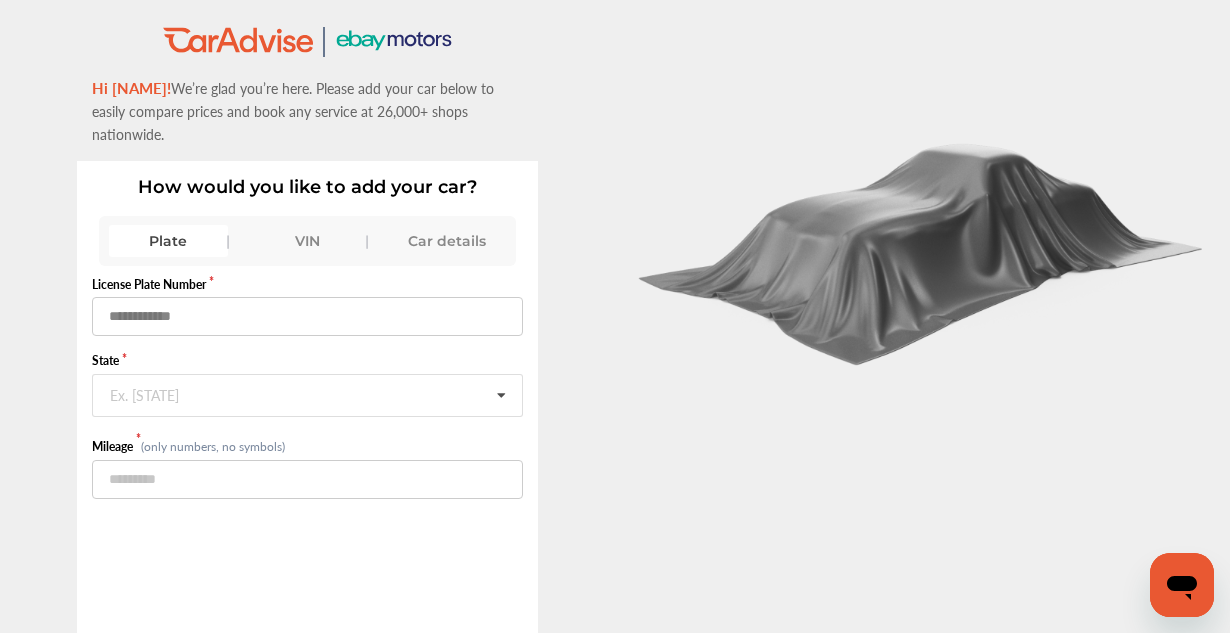 click at bounding box center (307, 316) 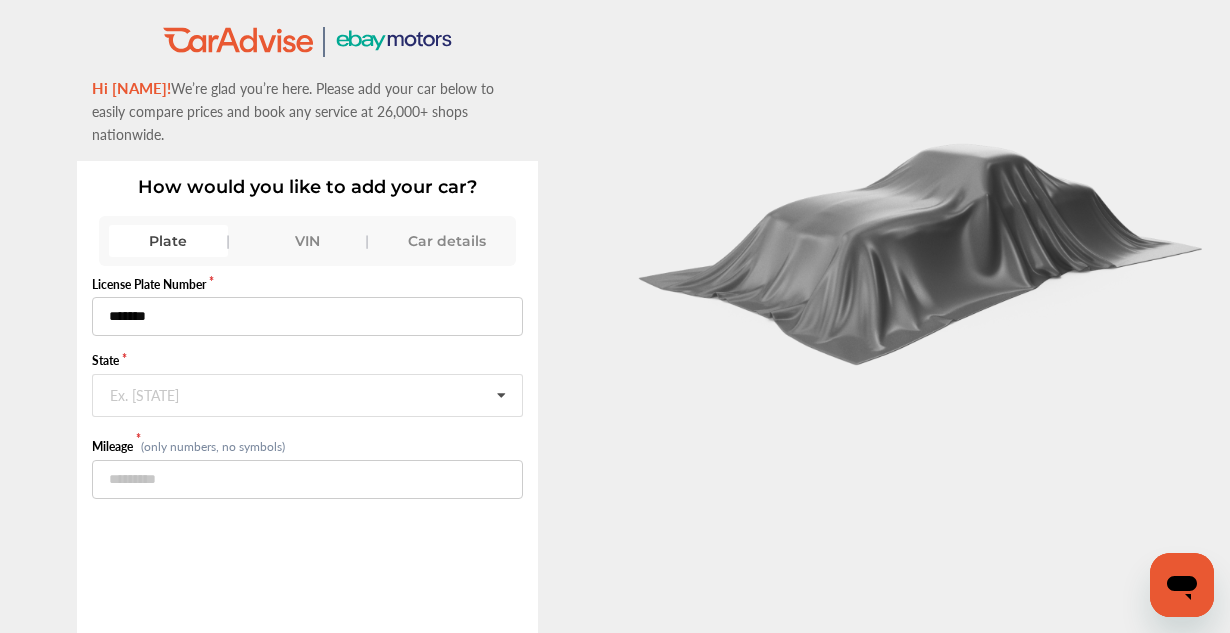 type on "*******" 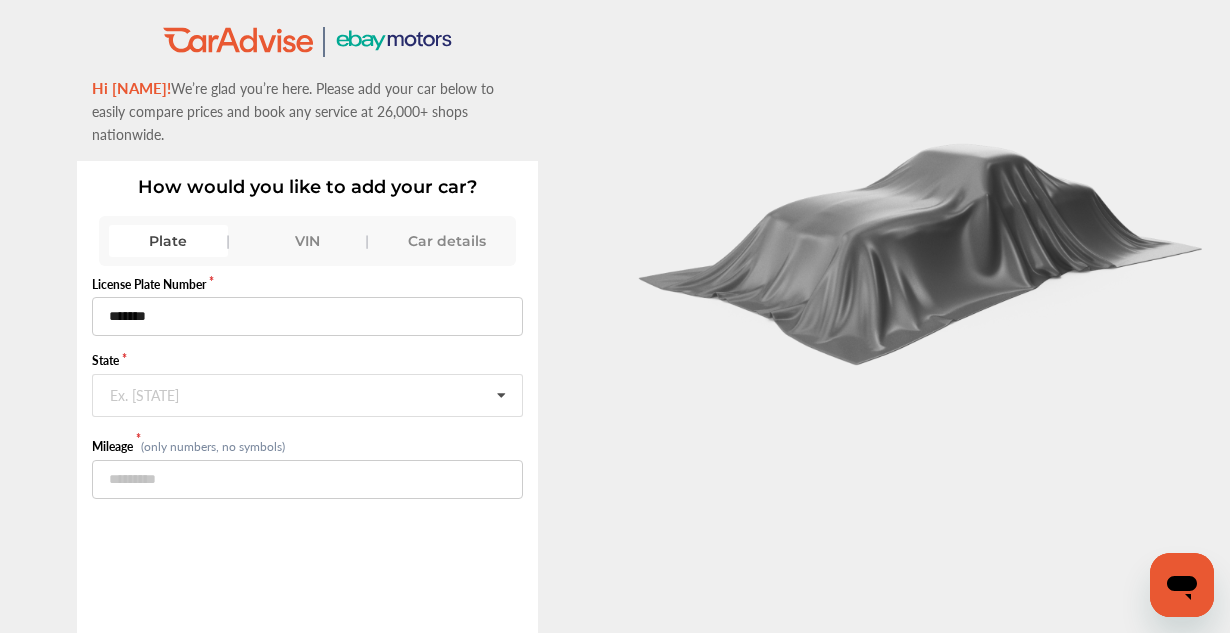 click on "Plate VIN Car details" at bounding box center (308, 241) 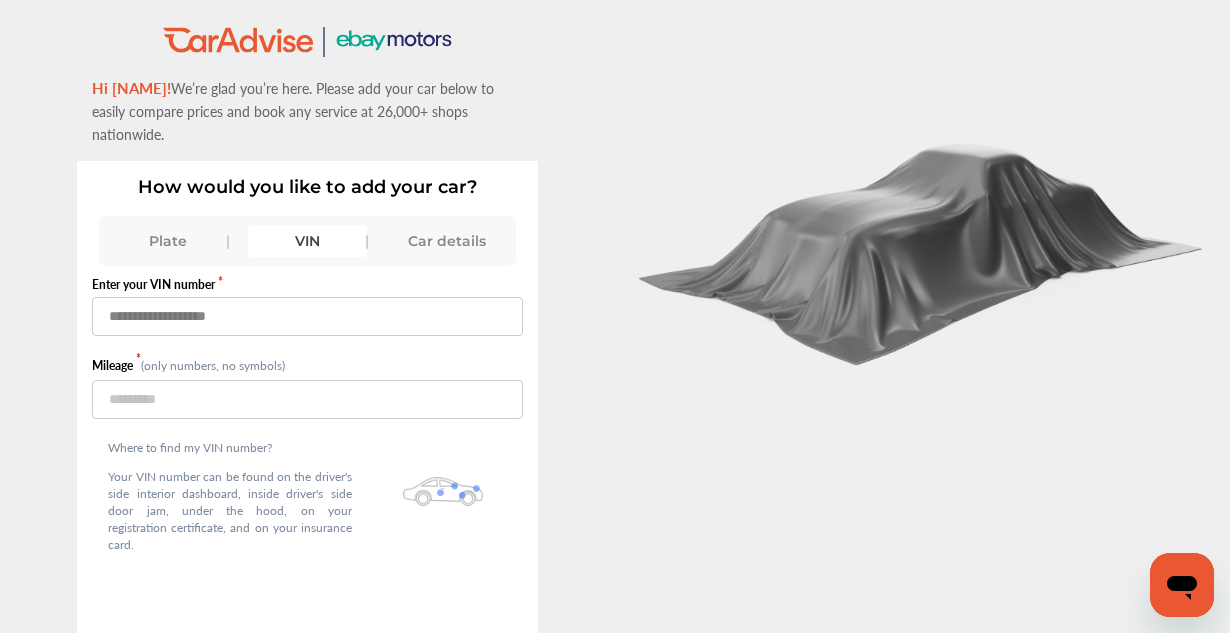 click at bounding box center (307, 316) 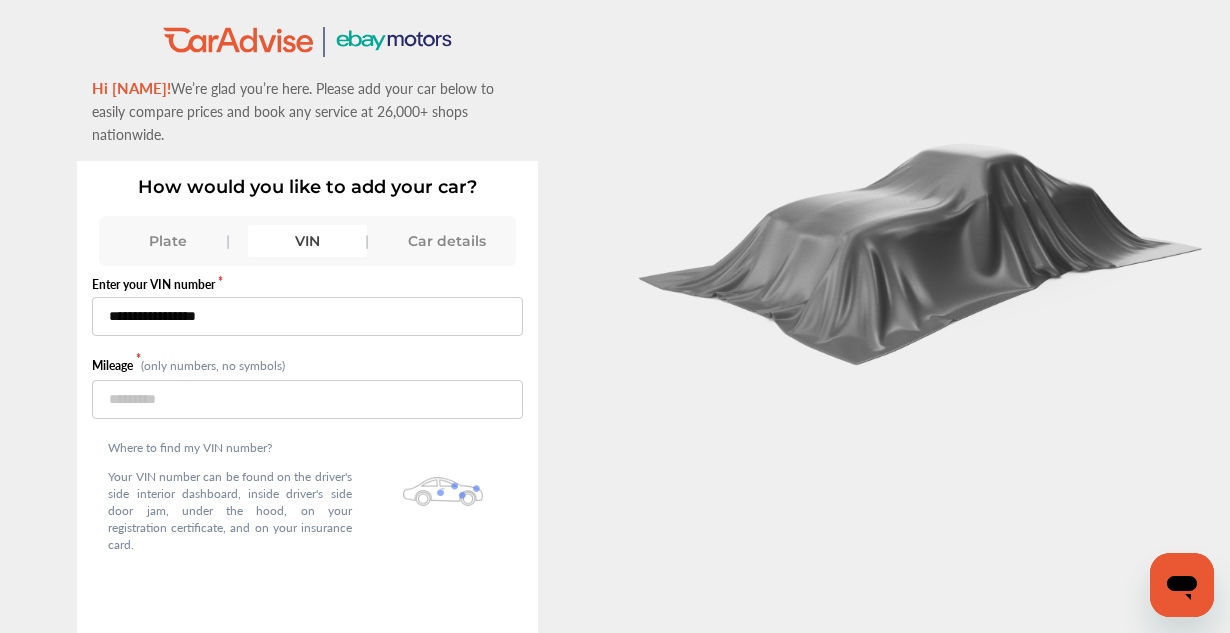 type on "**********" 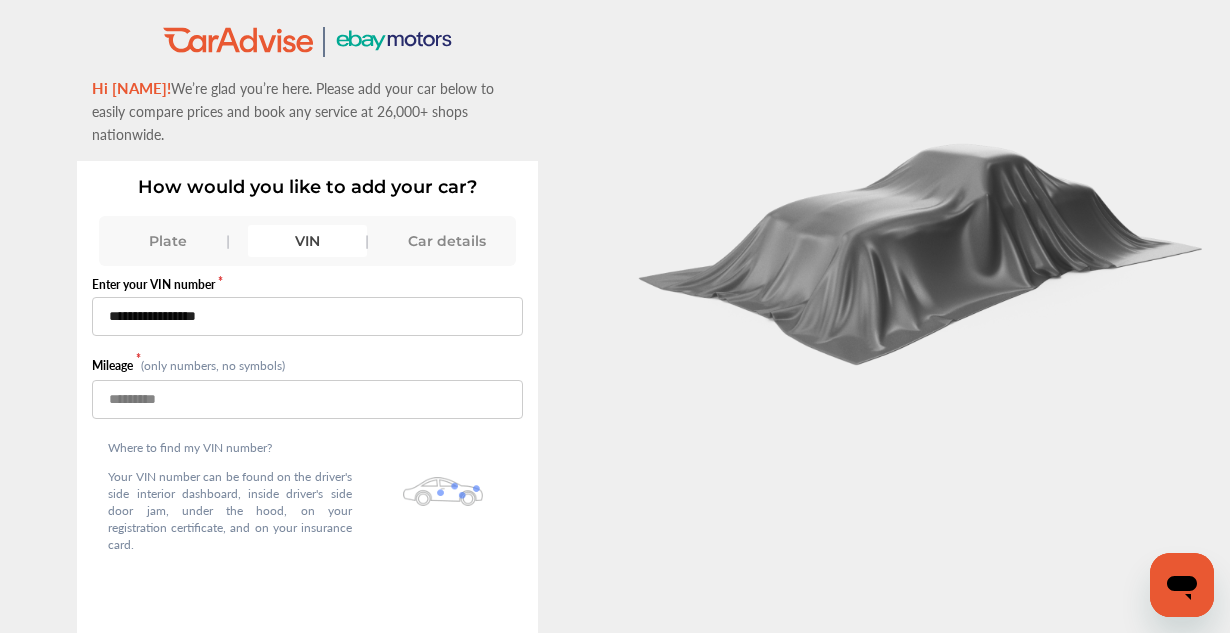 click at bounding box center (307, 399) 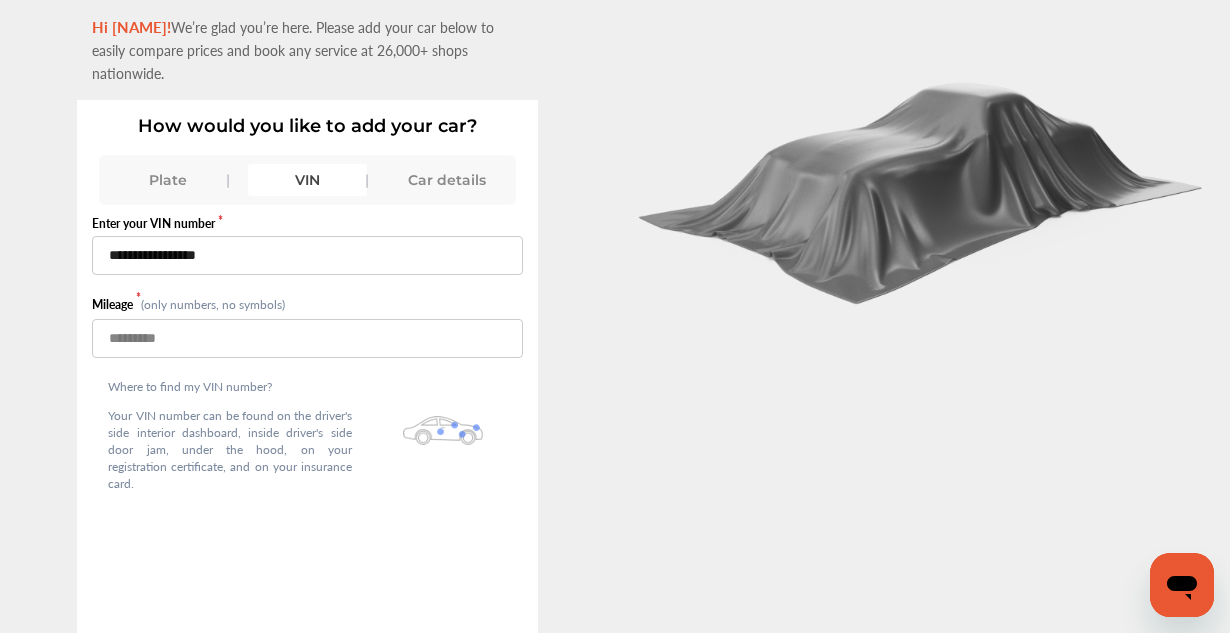 scroll, scrollTop: 61, scrollLeft: 0, axis: vertical 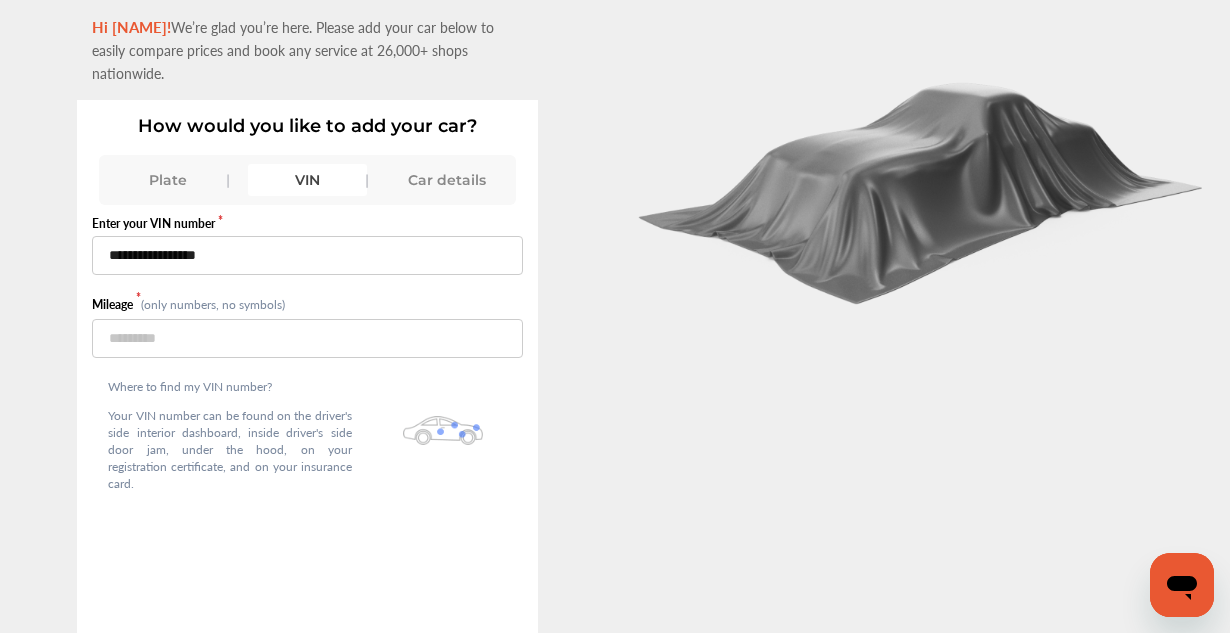 click on "Car details" at bounding box center [446, 180] 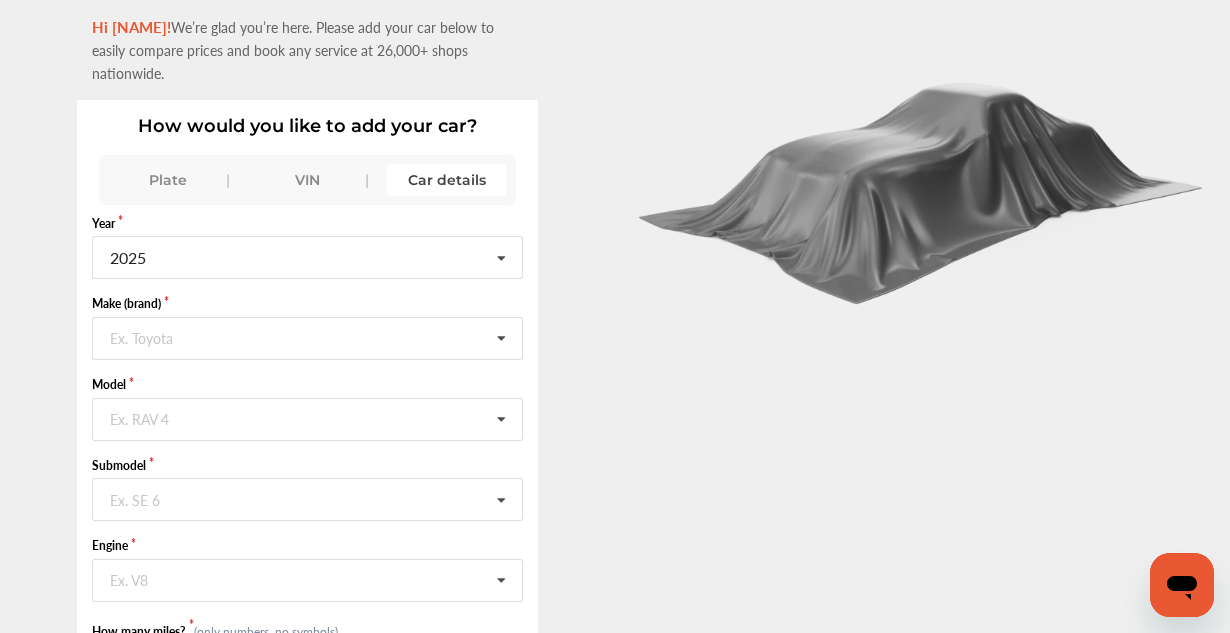 click on "VIN" at bounding box center [307, 180] 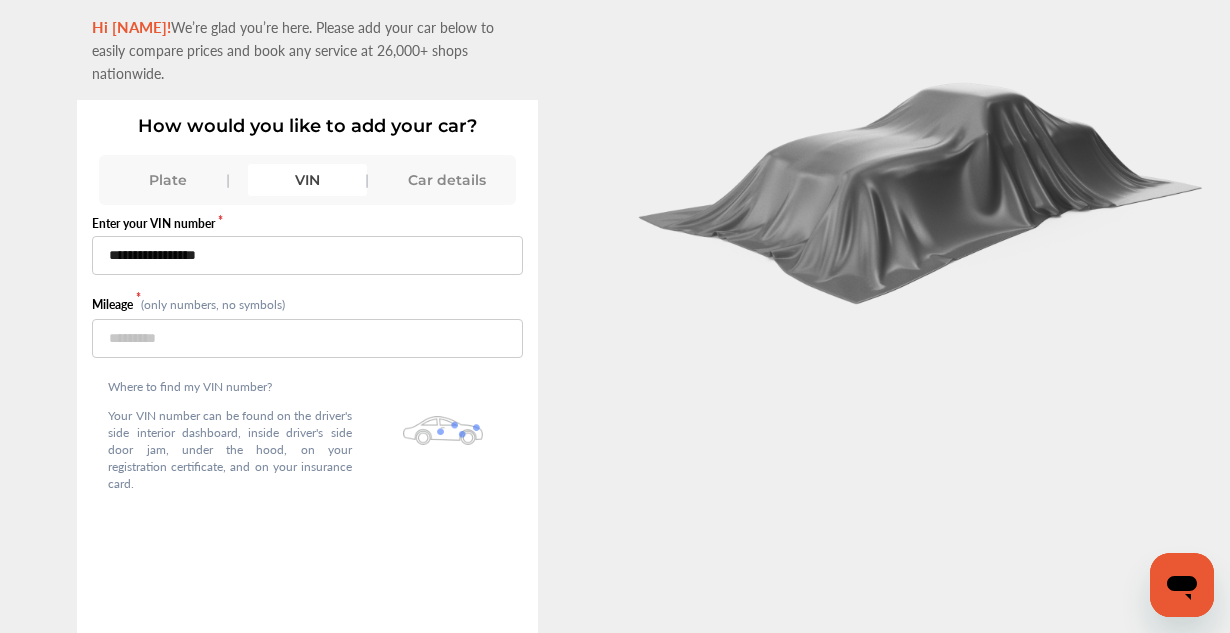 scroll, scrollTop: 210, scrollLeft: 0, axis: vertical 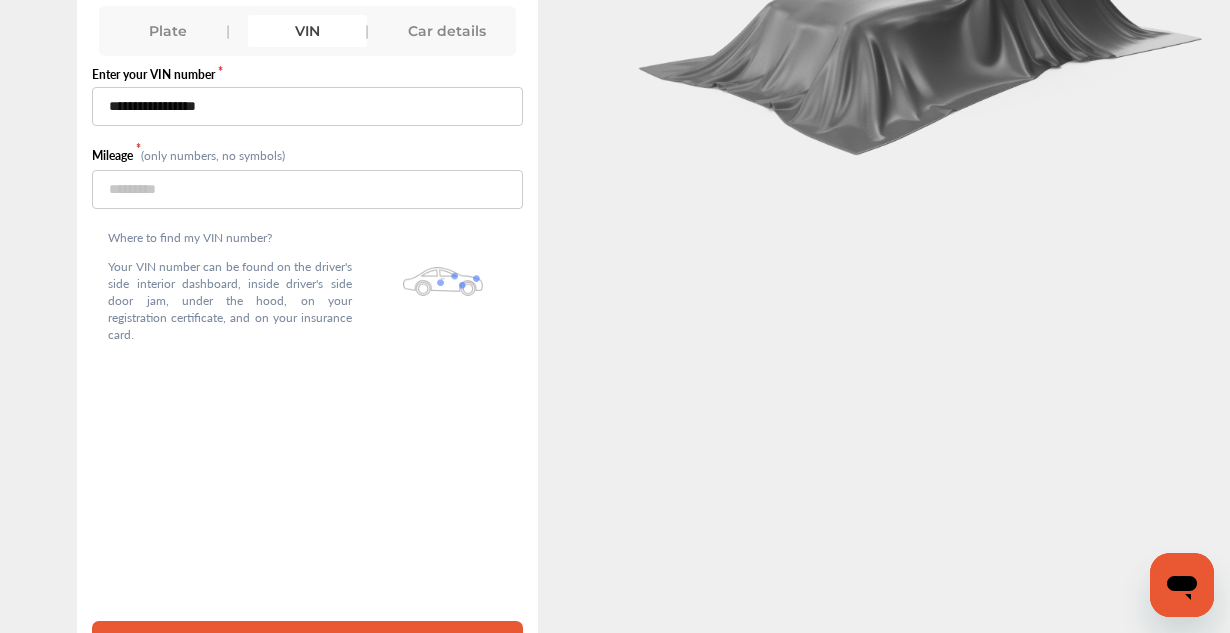 click on "Save My Car" at bounding box center (307, 641) 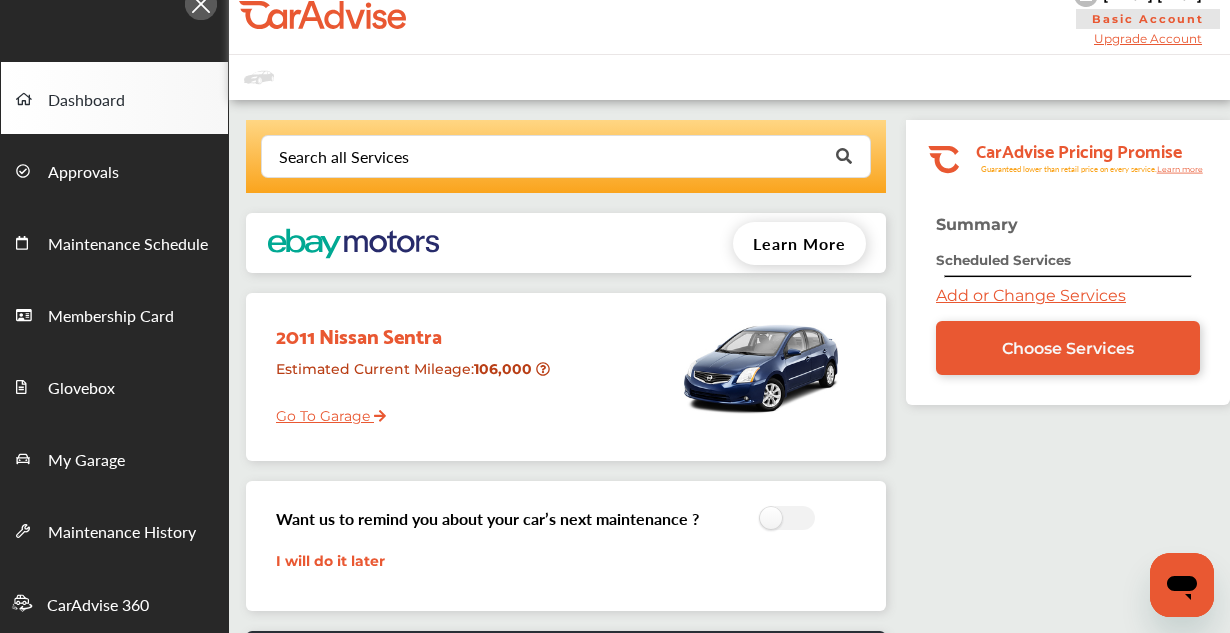scroll, scrollTop: 0, scrollLeft: 0, axis: both 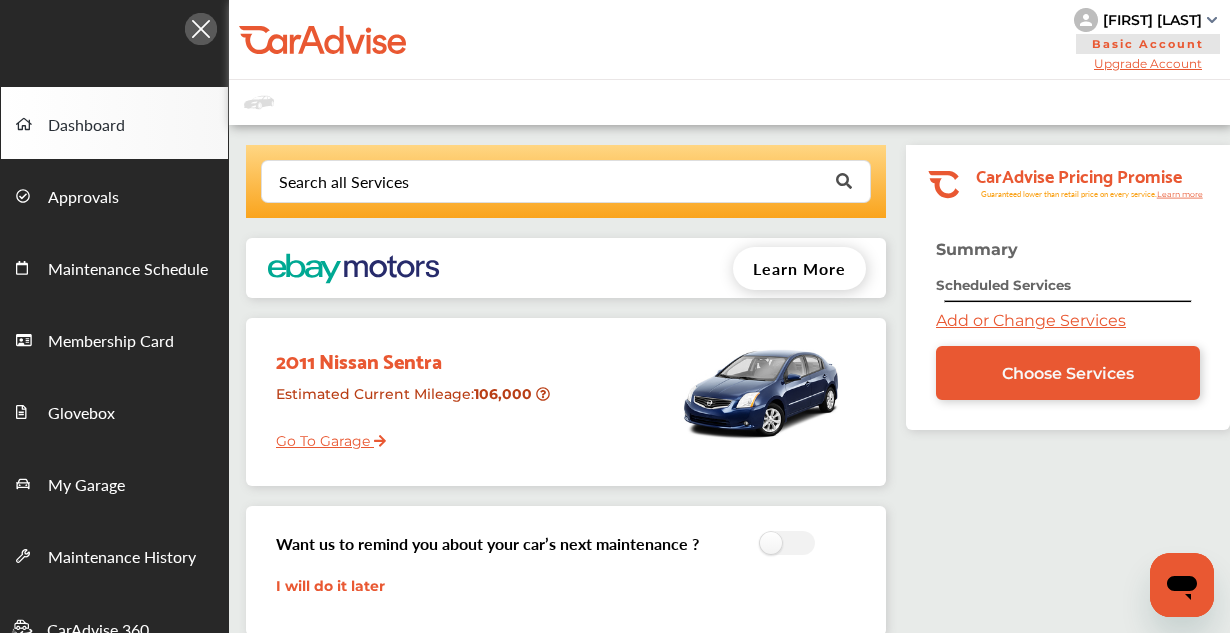 click on "Learn More" at bounding box center [799, 268] 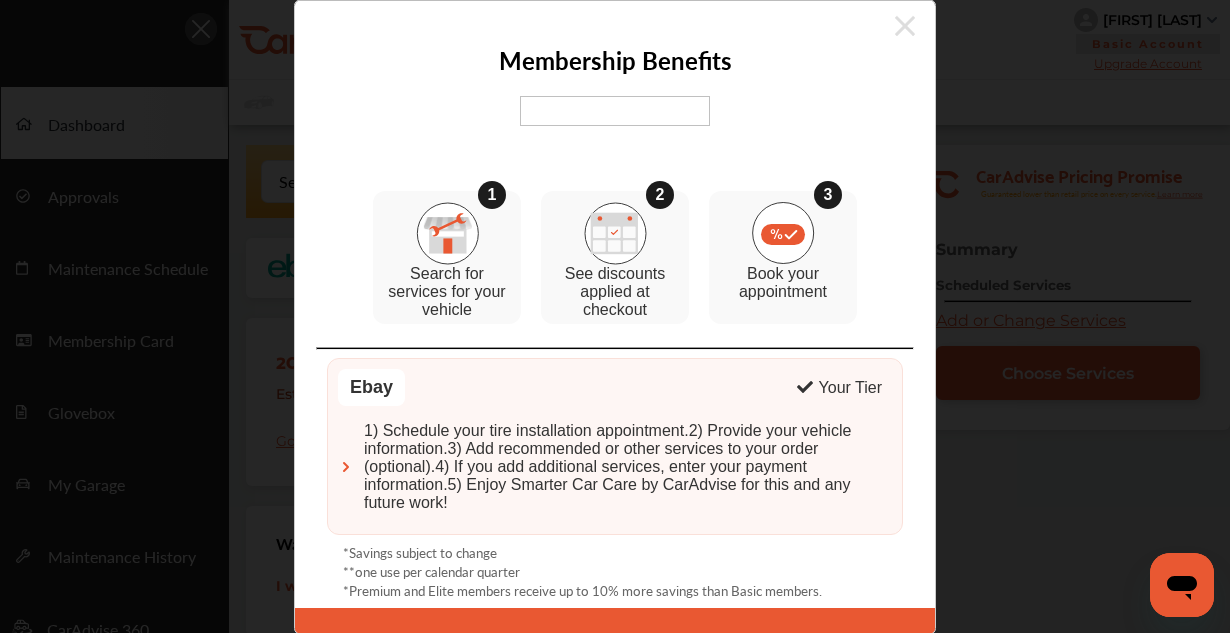 click 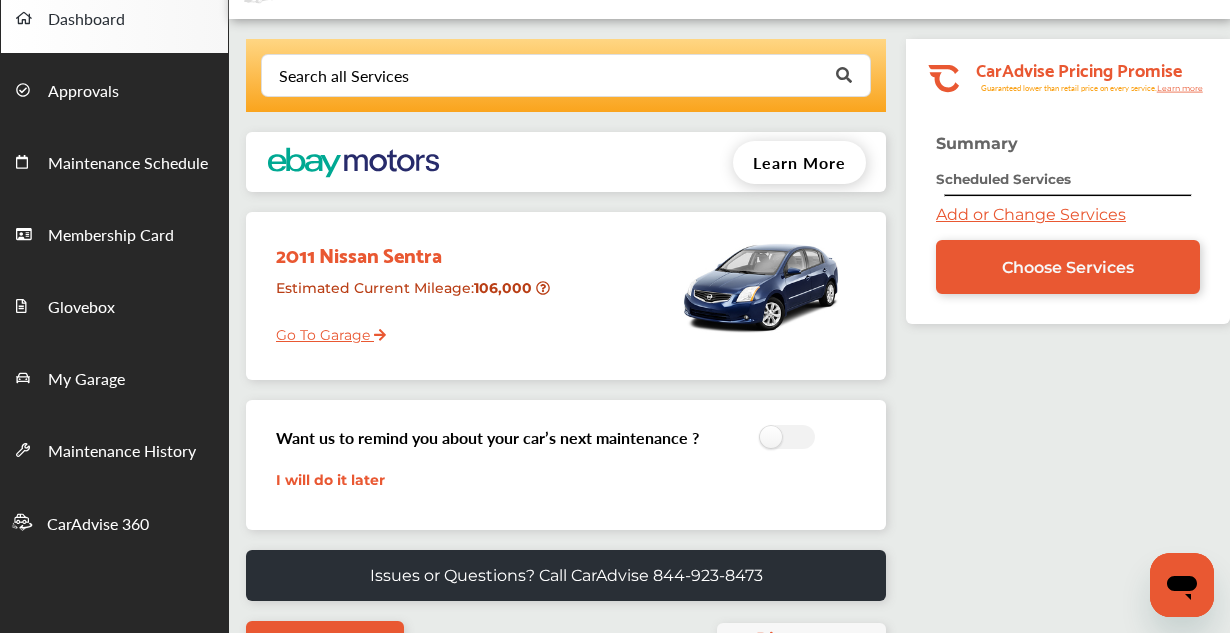 scroll, scrollTop: 0, scrollLeft: 0, axis: both 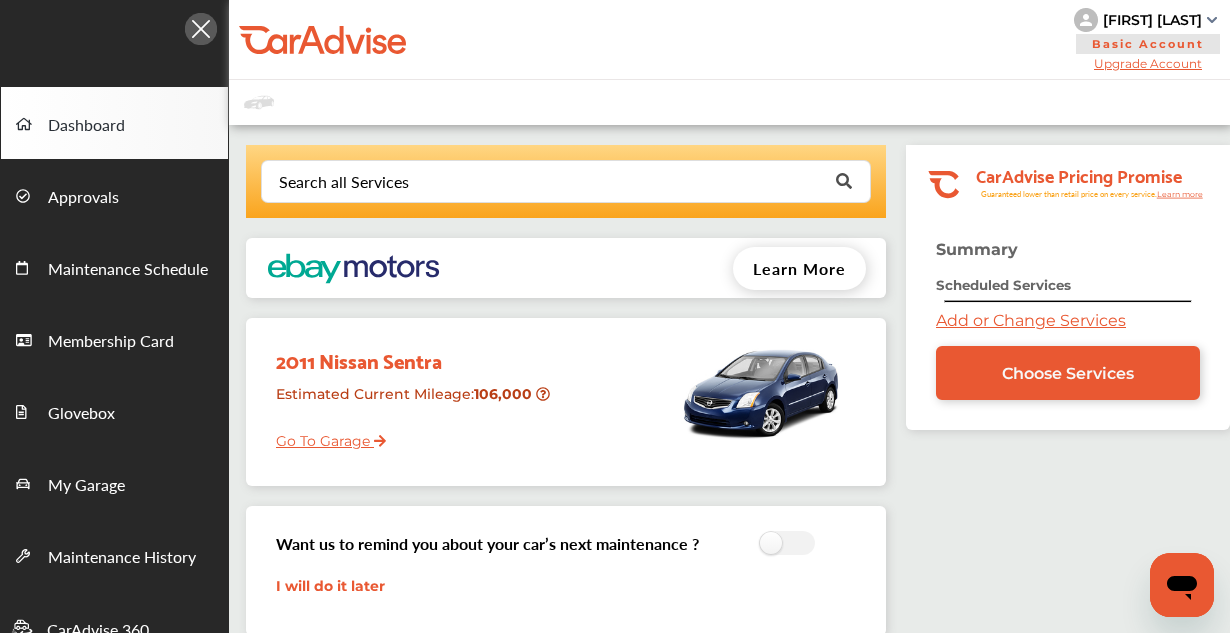 click on "Upgrade Account" at bounding box center (1148, 63) 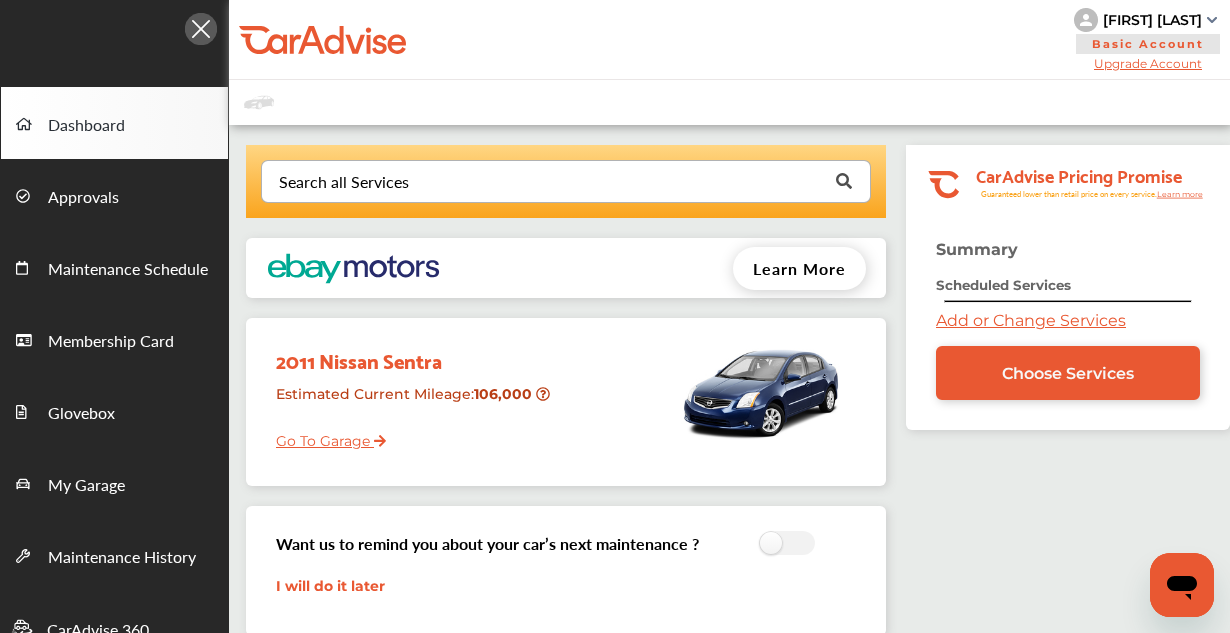 click on "Search all Services" at bounding box center [344, 182] 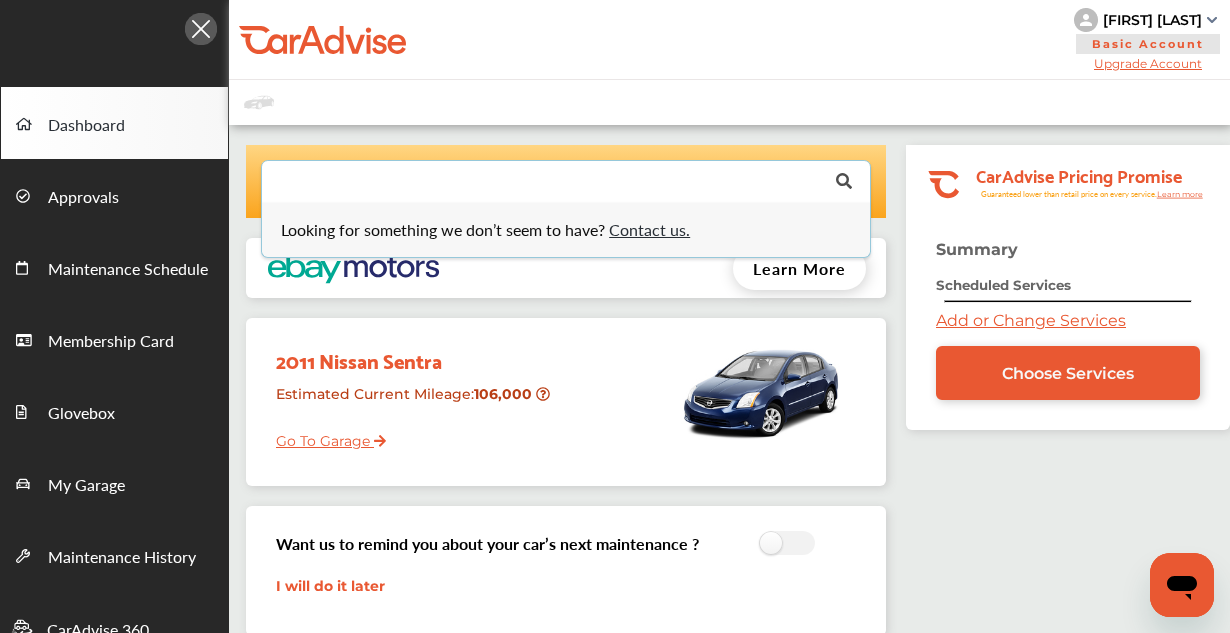 click at bounding box center [561, 180] 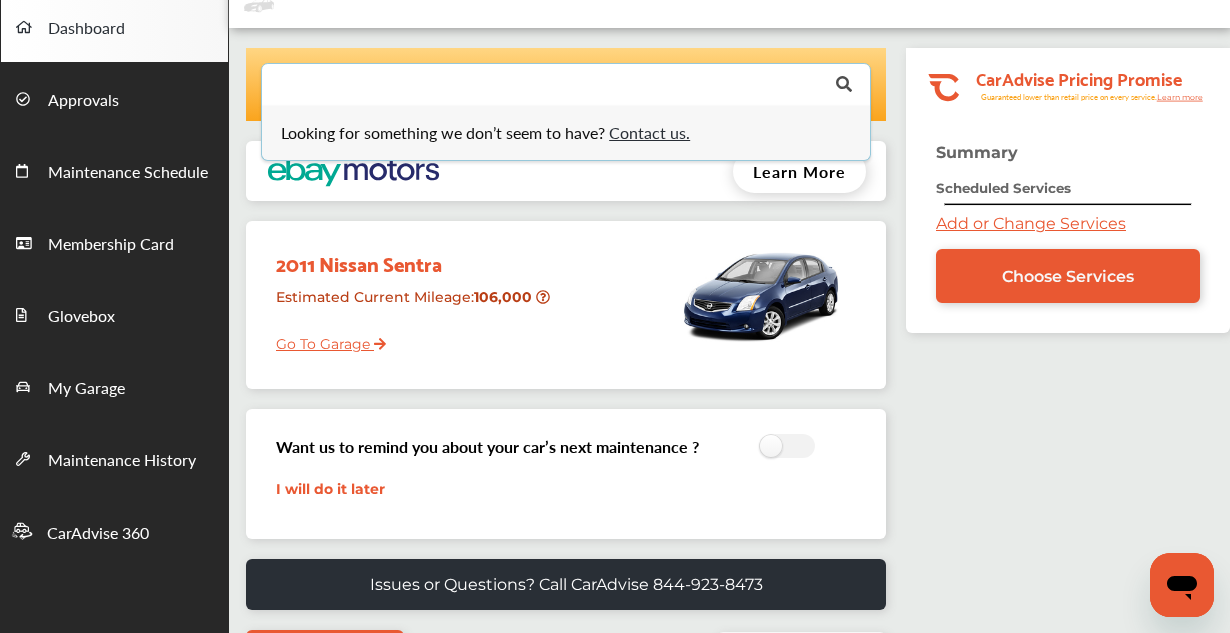 scroll, scrollTop: 110, scrollLeft: 0, axis: vertical 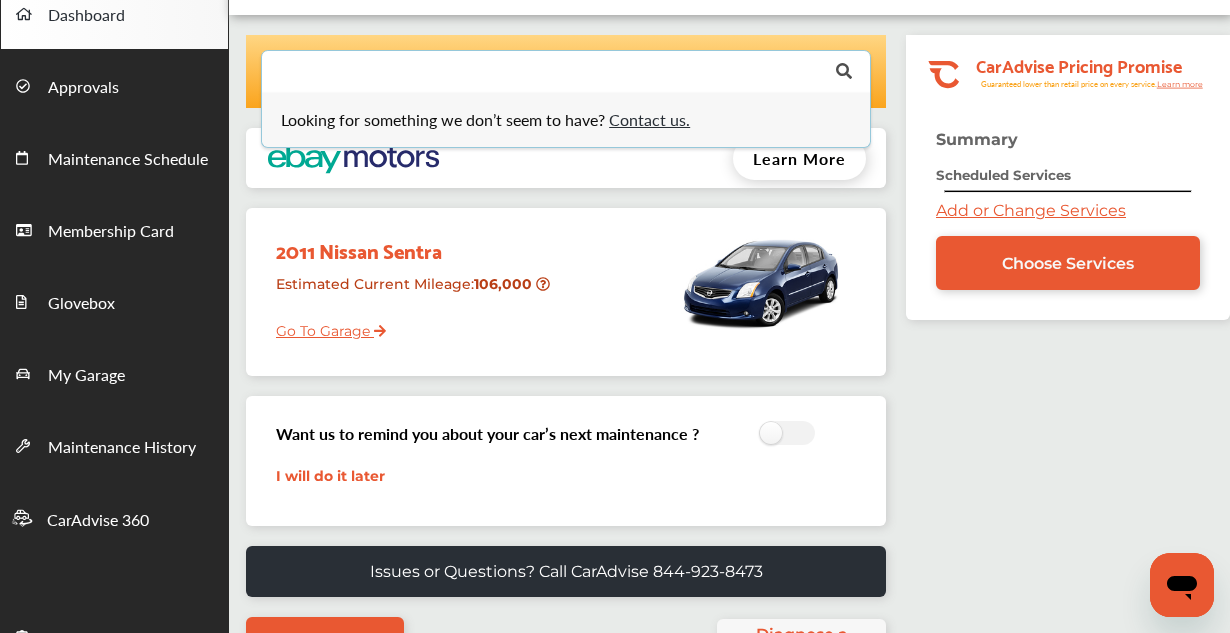 click at bounding box center [761, 283] 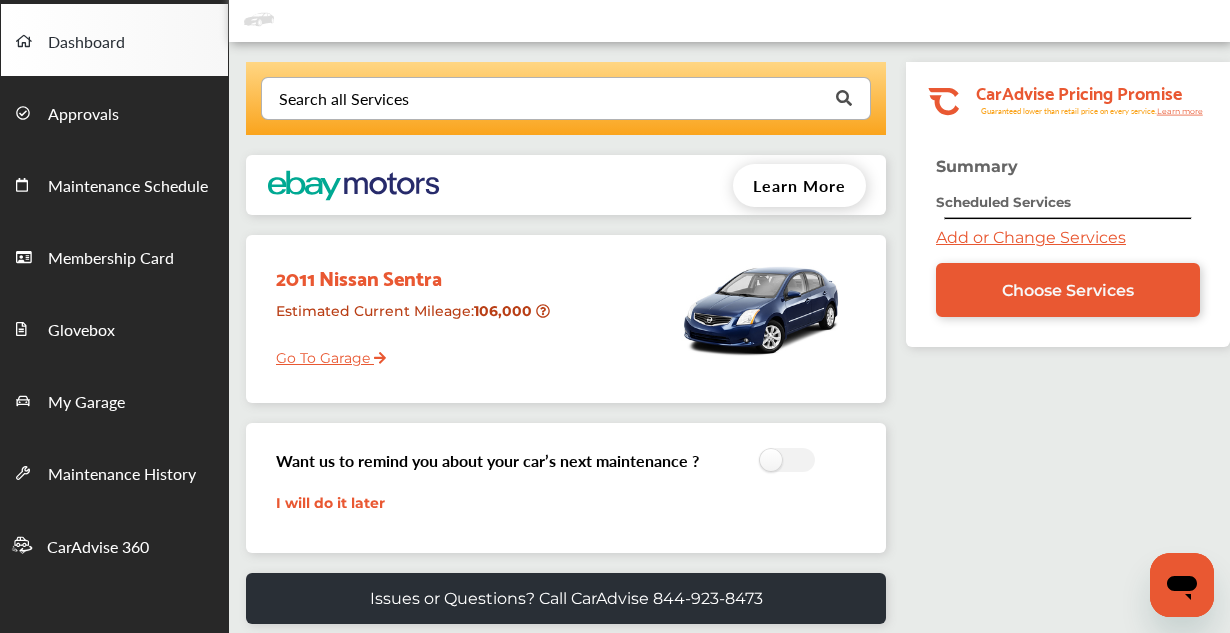 scroll, scrollTop: 84, scrollLeft: 0, axis: vertical 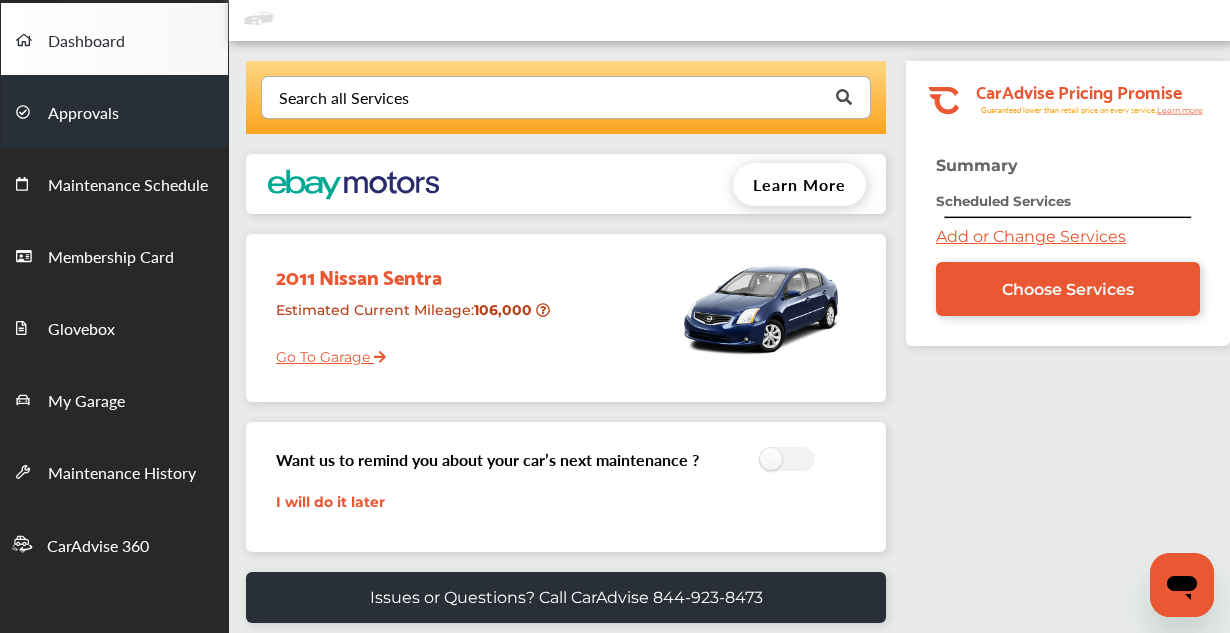 click on "Approvals" at bounding box center (83, 114) 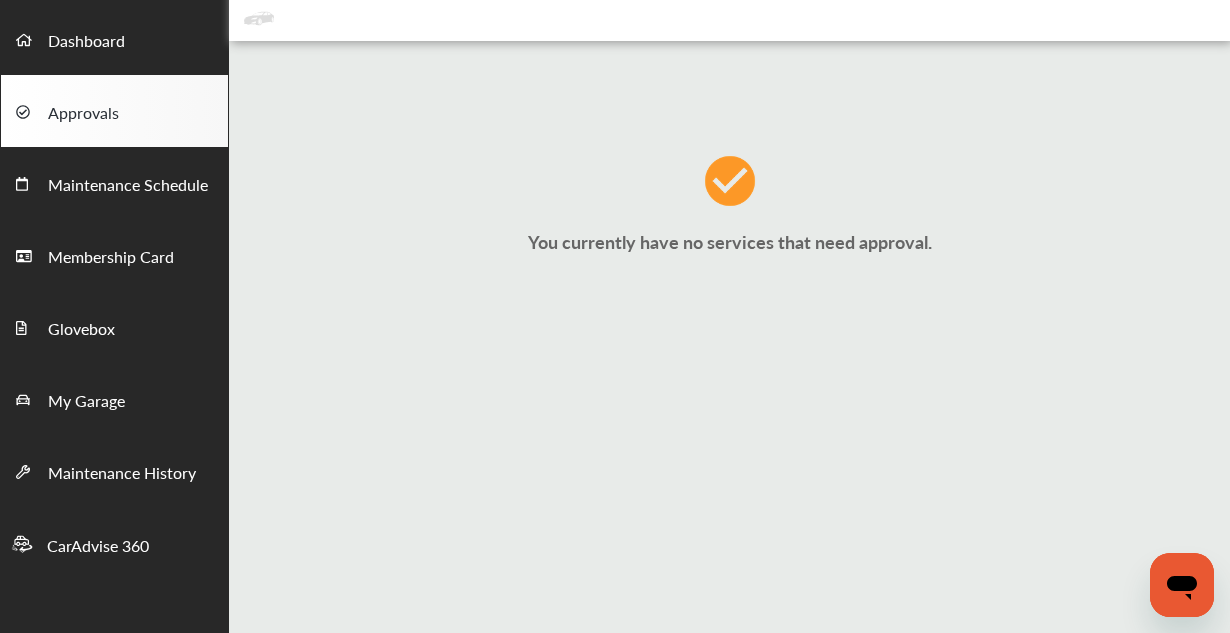scroll, scrollTop: 0, scrollLeft: 0, axis: both 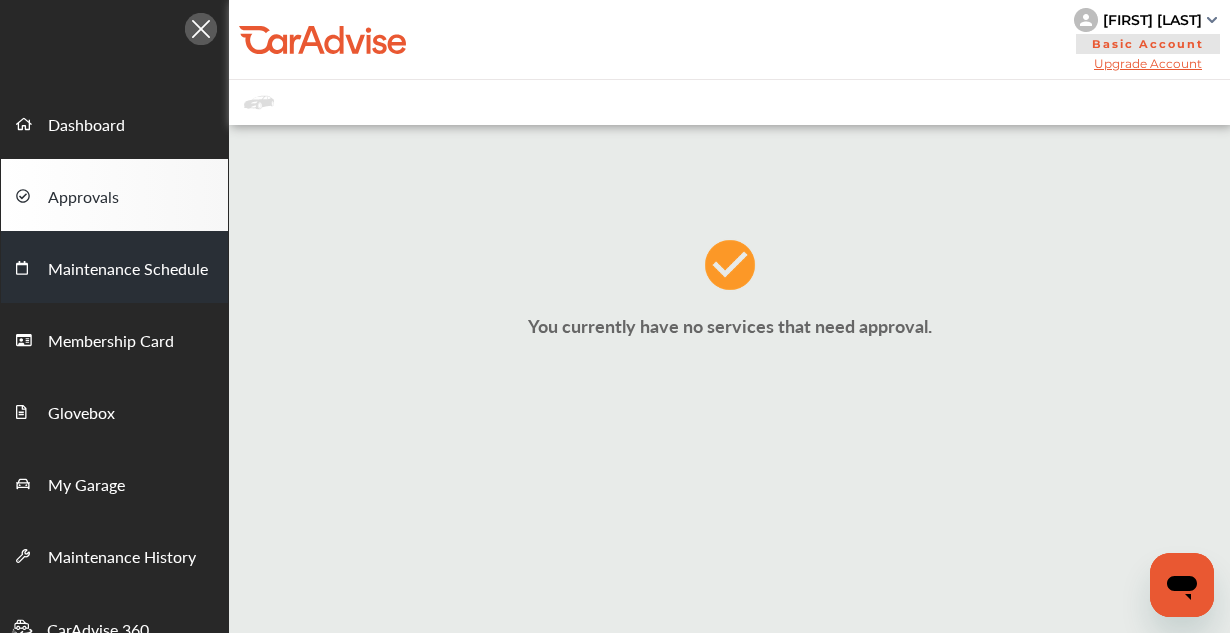 click on "Maintenance Schedule" at bounding box center (128, 270) 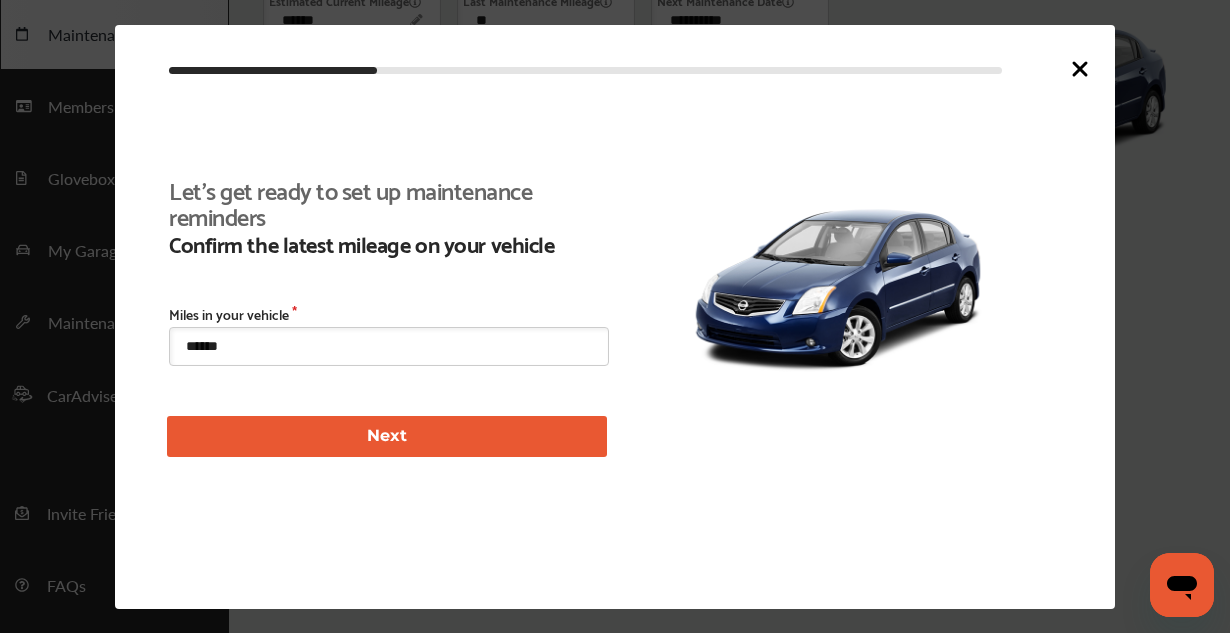 scroll, scrollTop: 343, scrollLeft: 0, axis: vertical 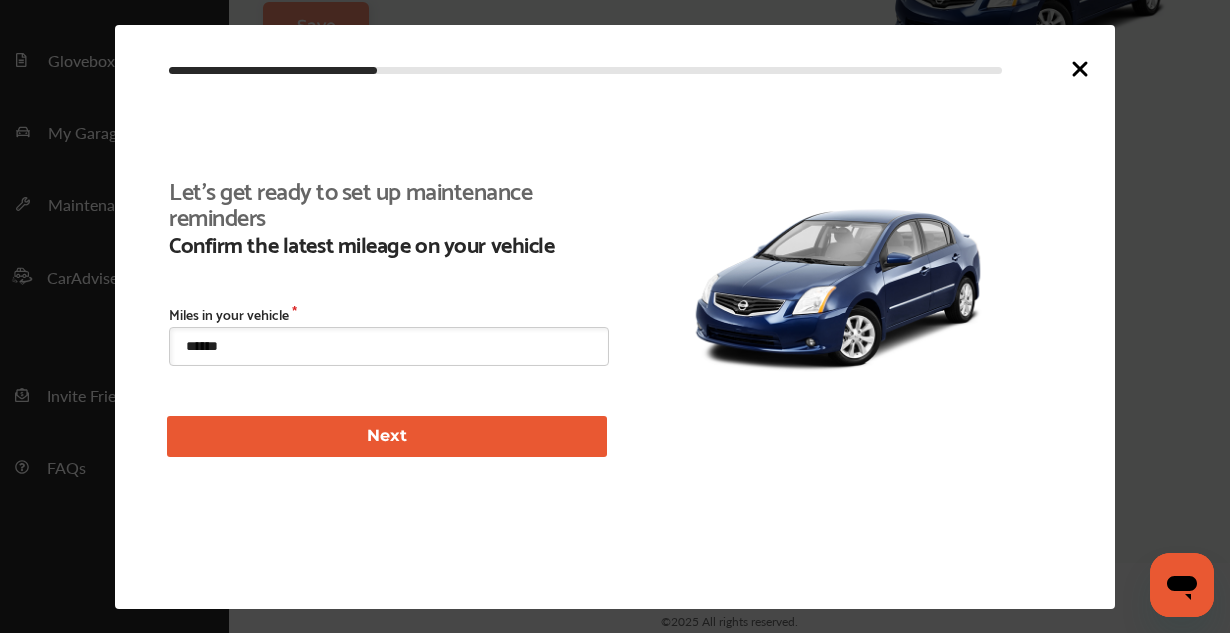 click 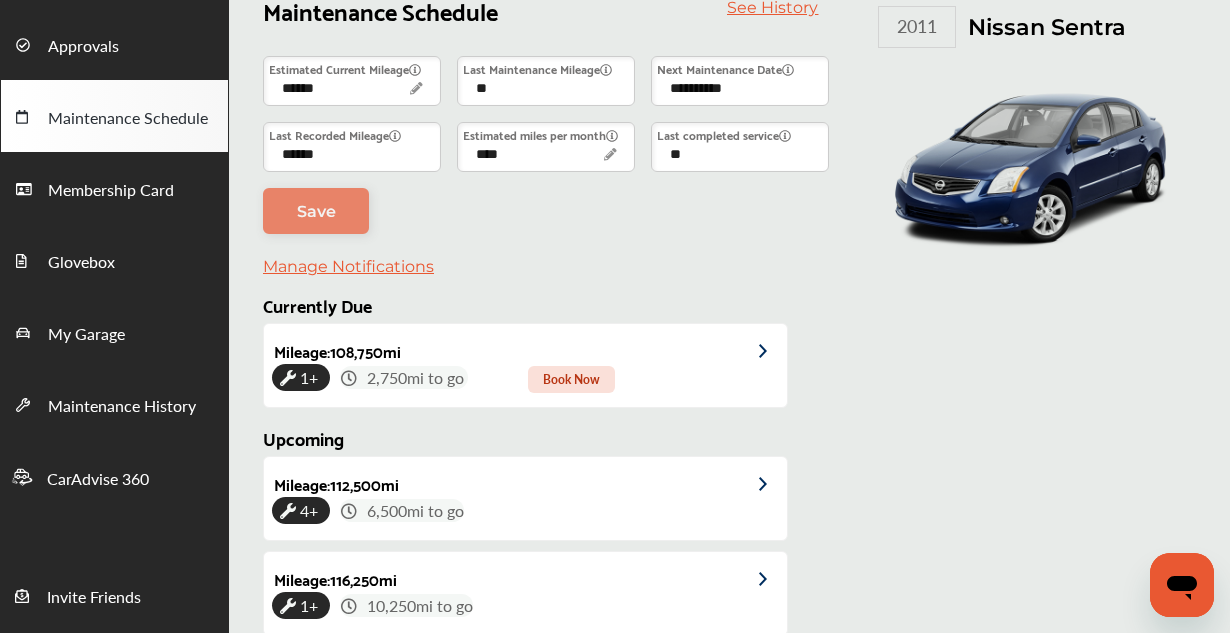 scroll, scrollTop: 163, scrollLeft: 0, axis: vertical 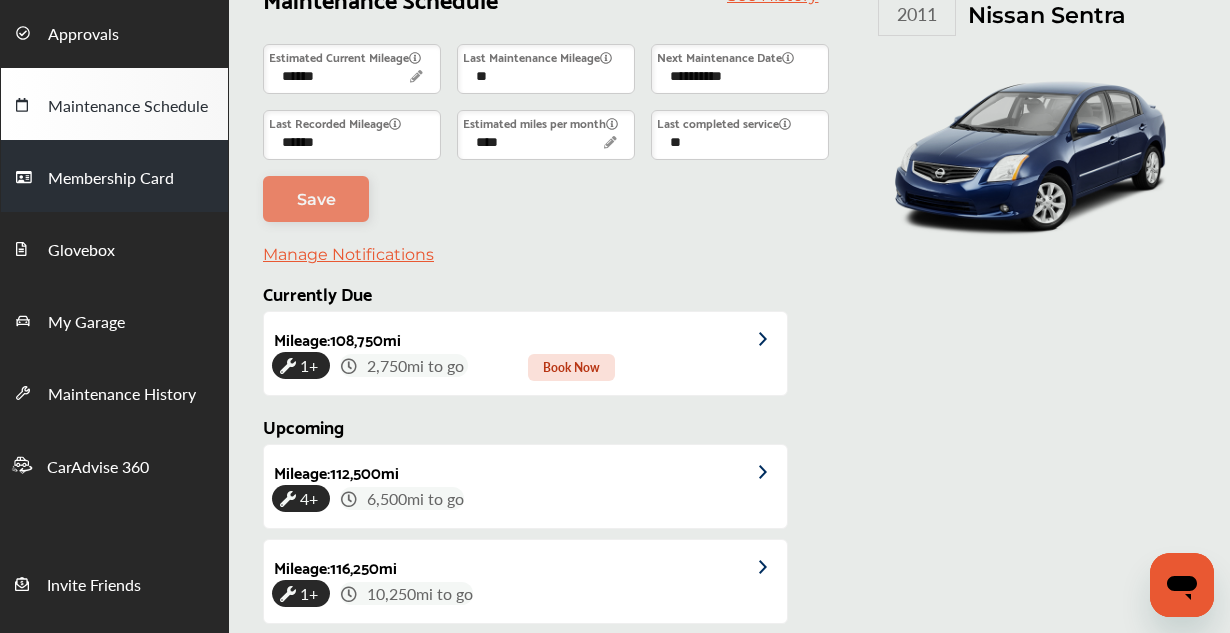 click on "Membership Card" at bounding box center [111, 179] 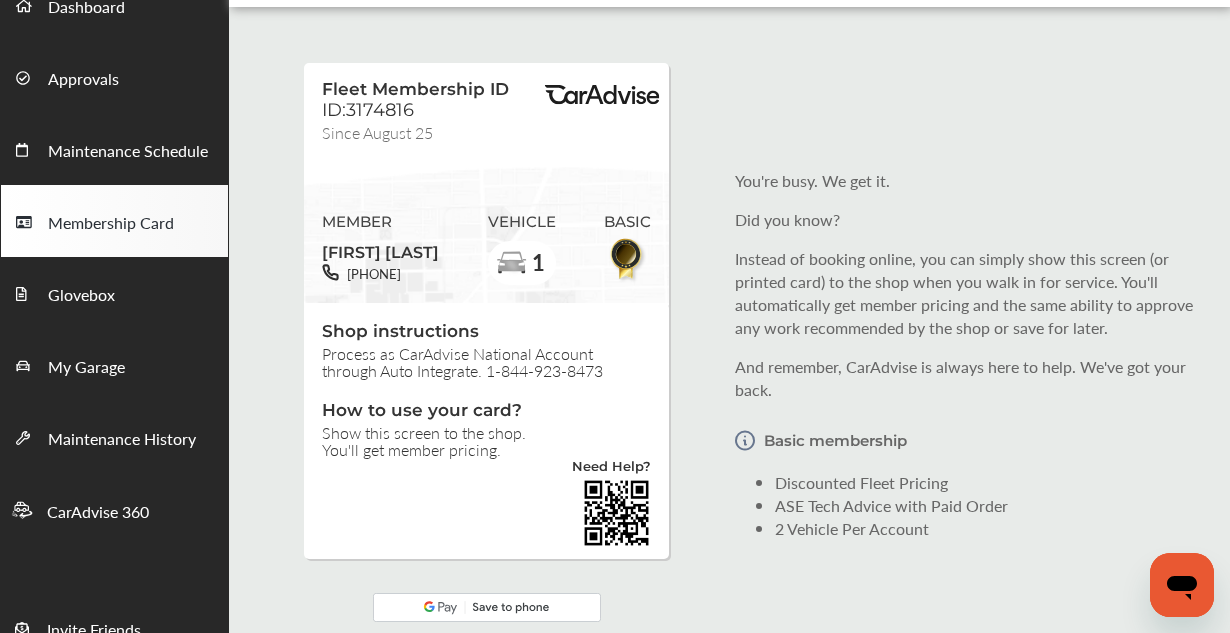 scroll, scrollTop: 121, scrollLeft: 0, axis: vertical 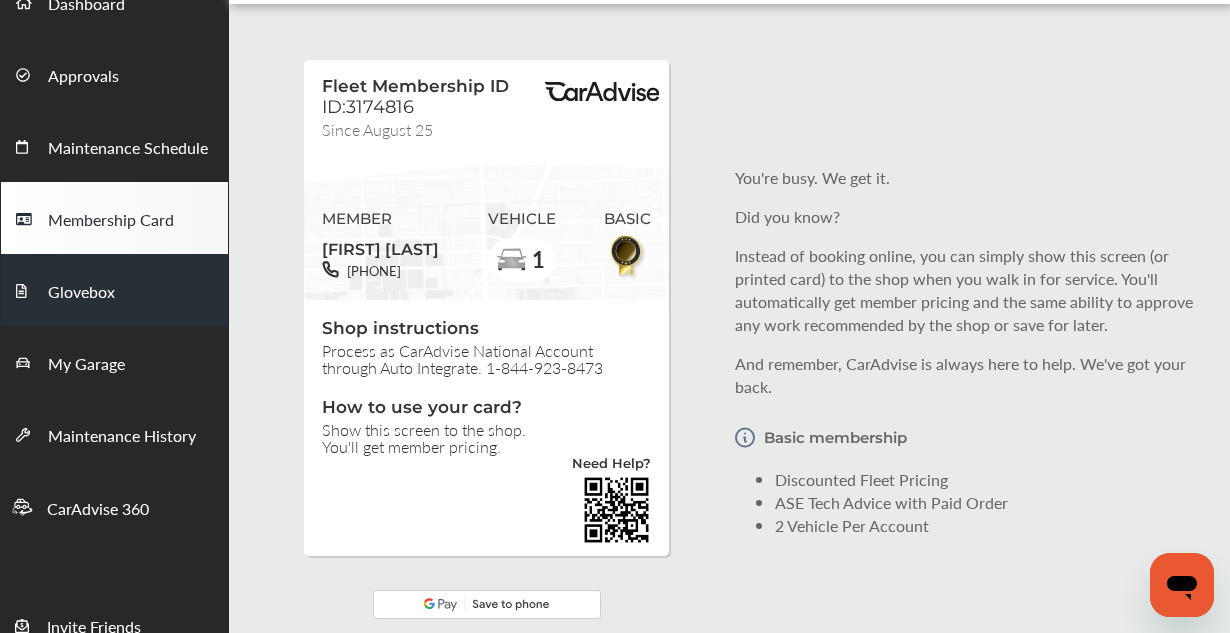 click on "Glovebox" at bounding box center (81, 293) 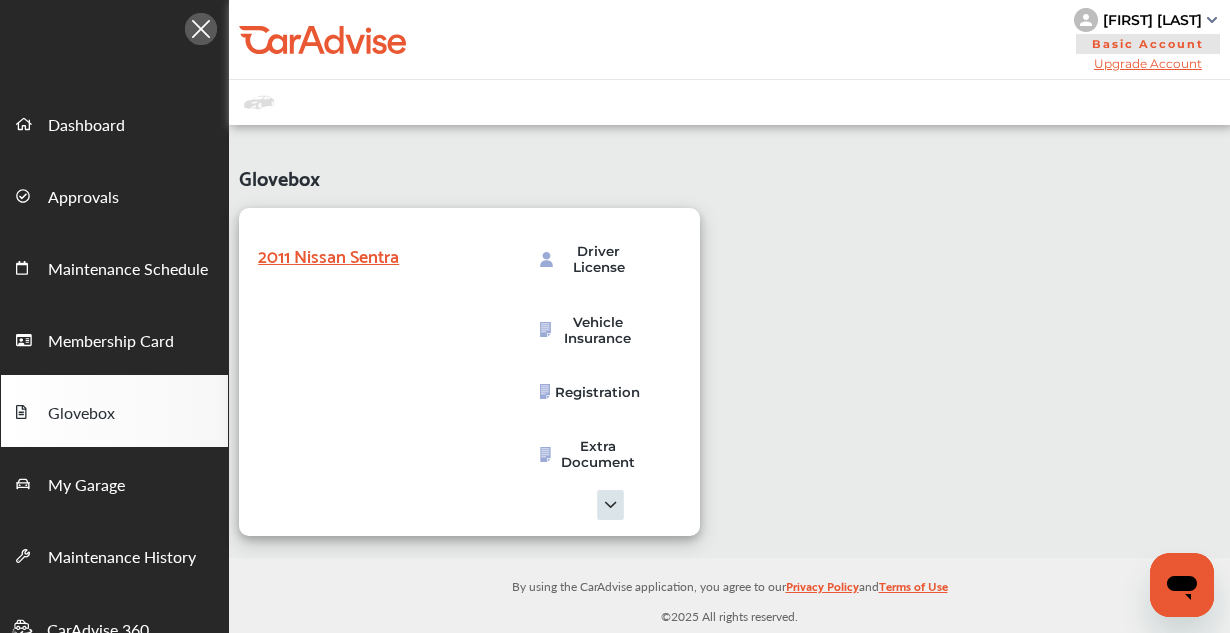 click on "2011 Nissan Sentra" at bounding box center (358, 254) 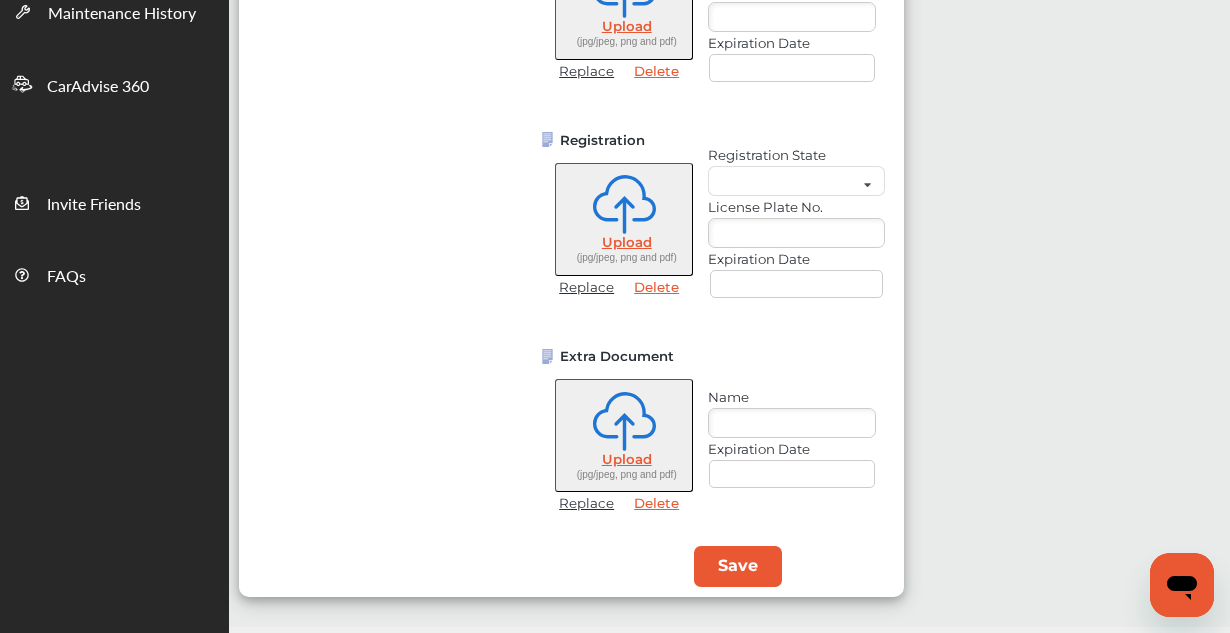 scroll, scrollTop: 0, scrollLeft: 0, axis: both 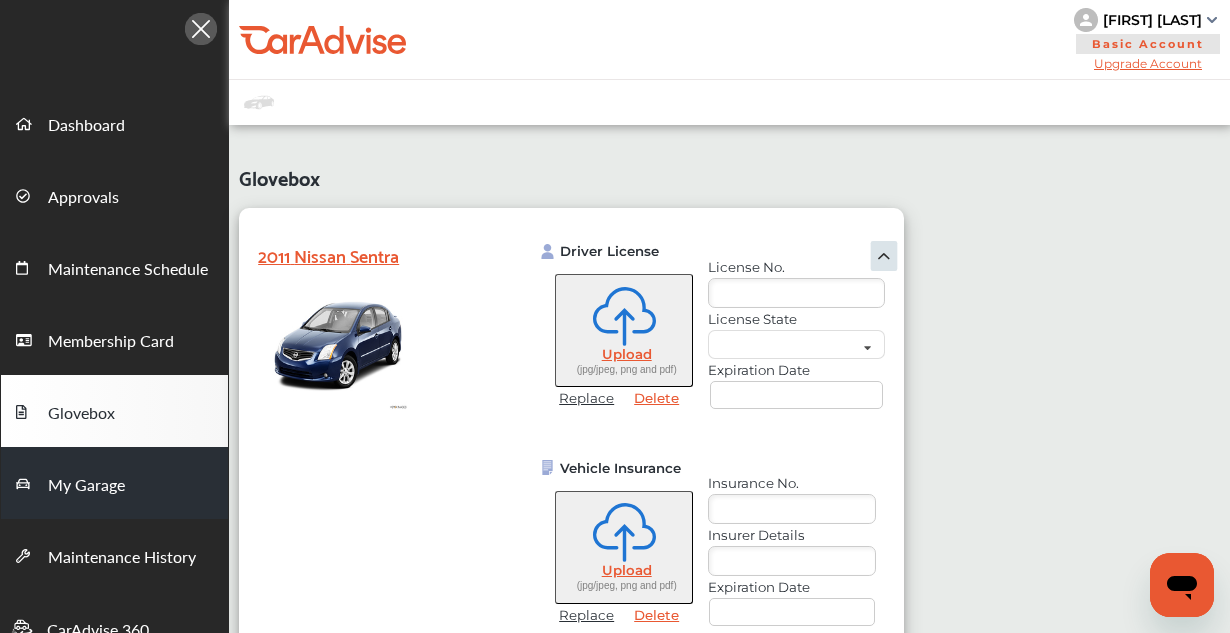 click on "My Garage" at bounding box center [114, 483] 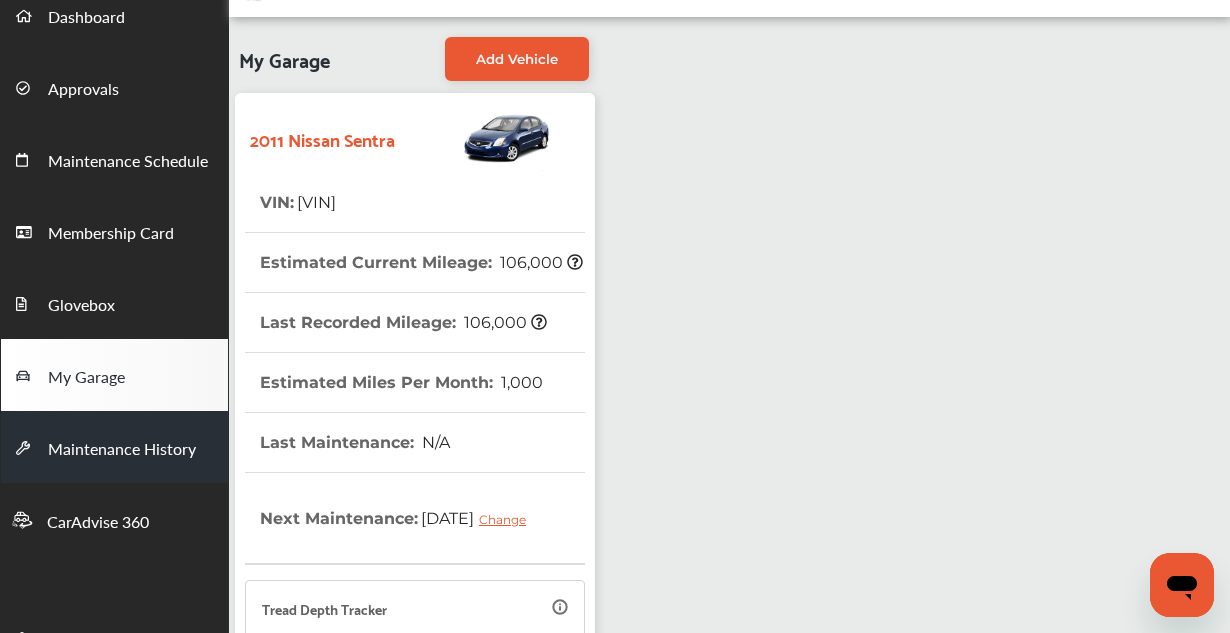 scroll, scrollTop: 92, scrollLeft: 0, axis: vertical 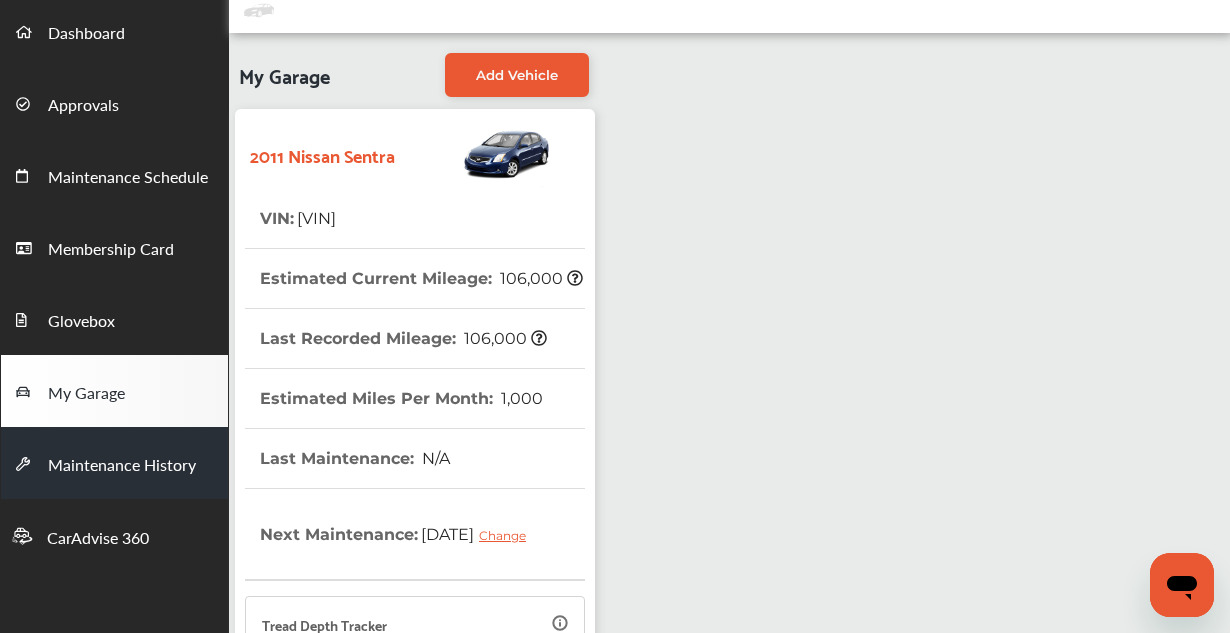 click on "Maintenance History" at bounding box center (122, 466) 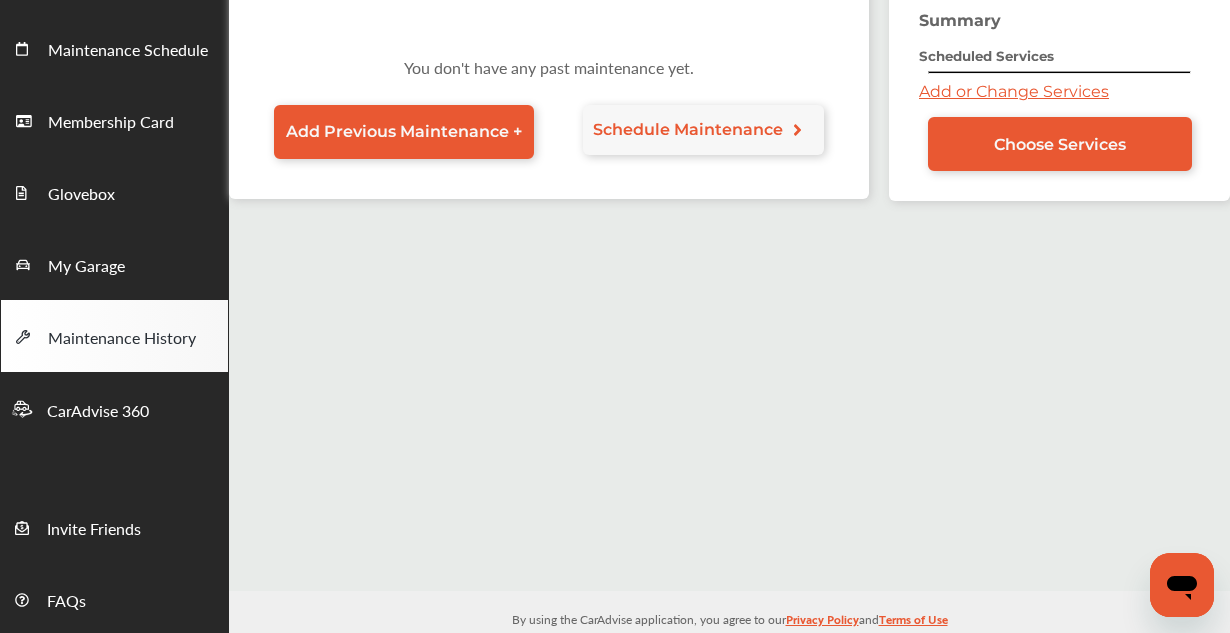 scroll, scrollTop: 247, scrollLeft: 0, axis: vertical 